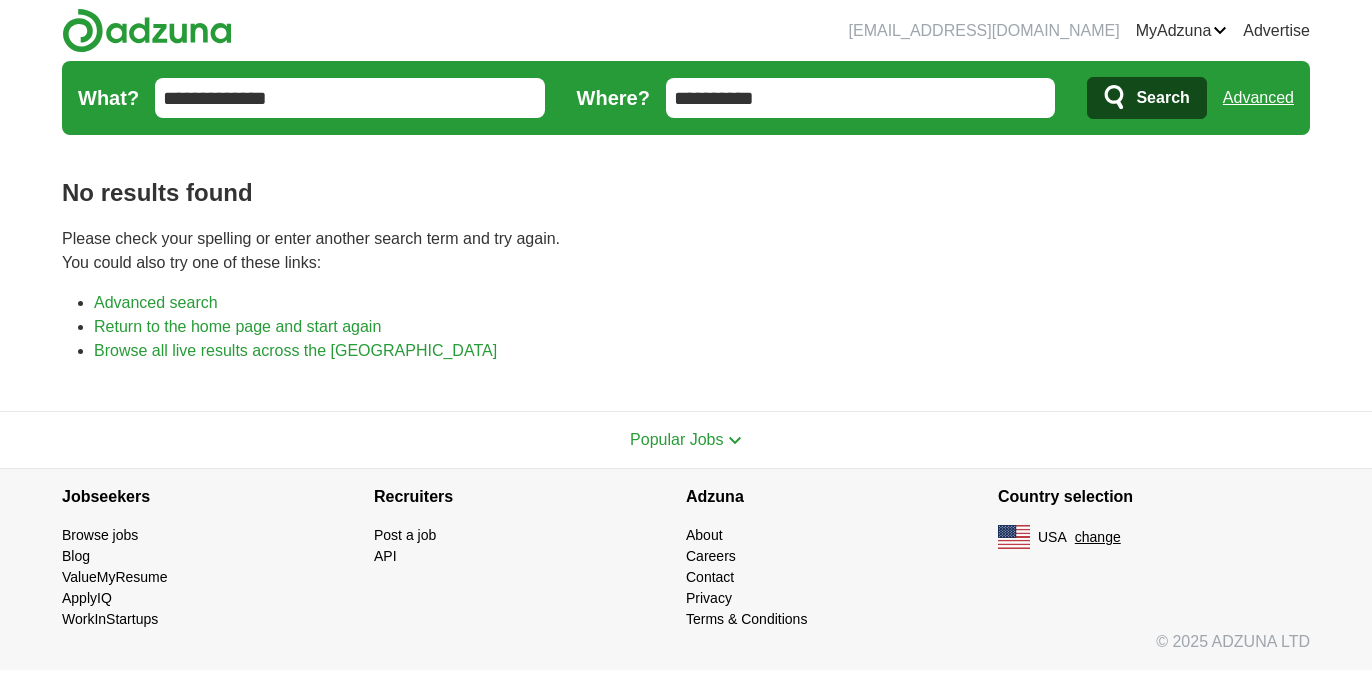 scroll, scrollTop: 0, scrollLeft: 0, axis: both 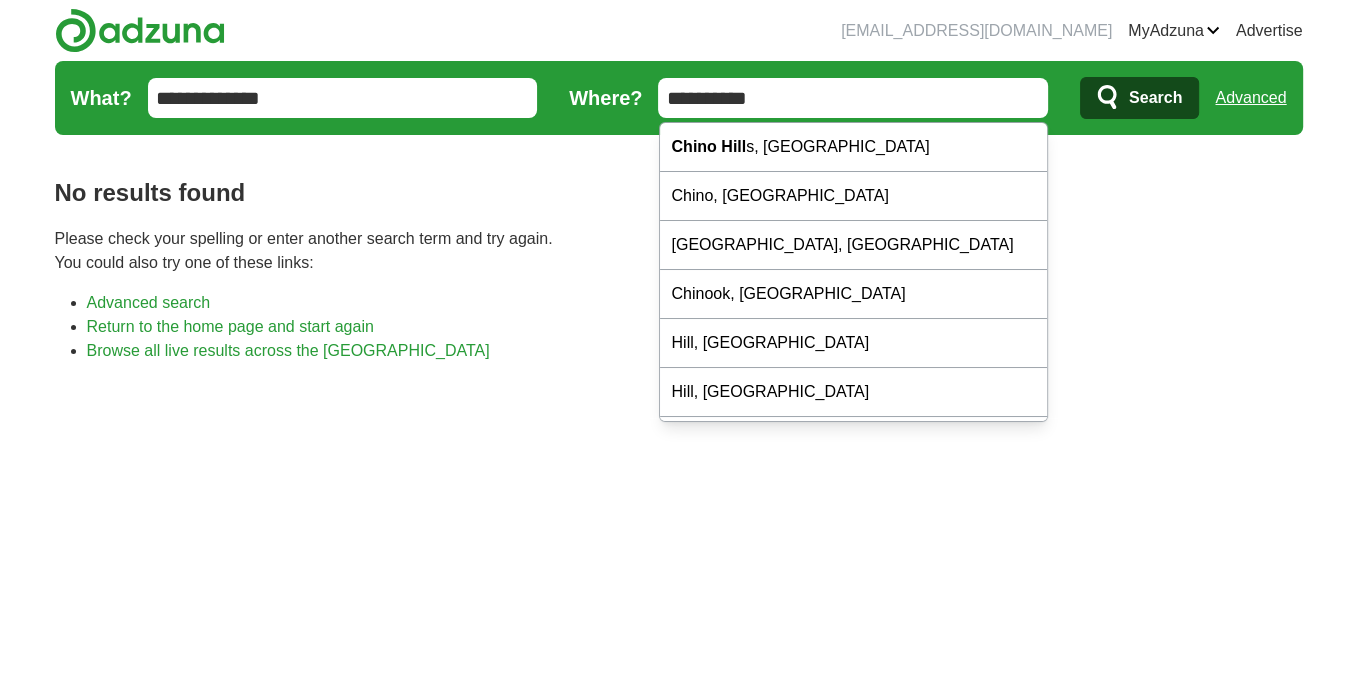 click on "**********" at bounding box center (853, 98) 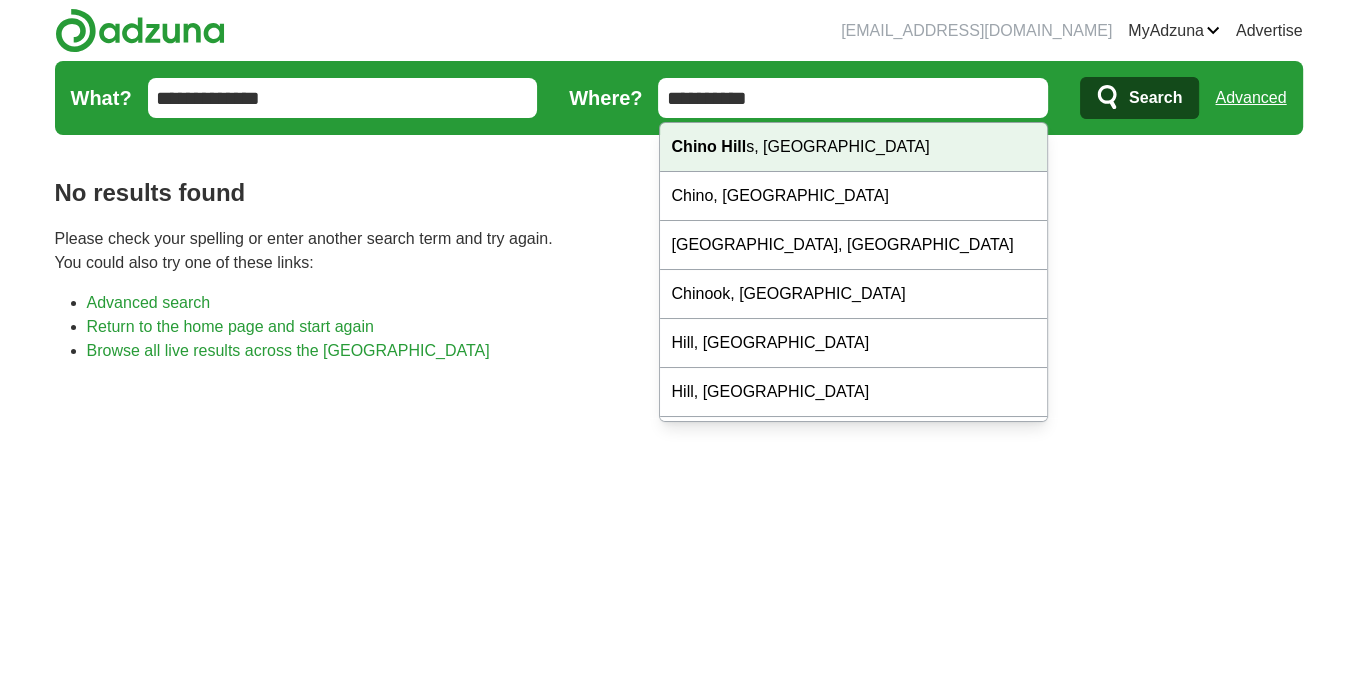 click on "Chino Hill s, CA" at bounding box center (854, 147) 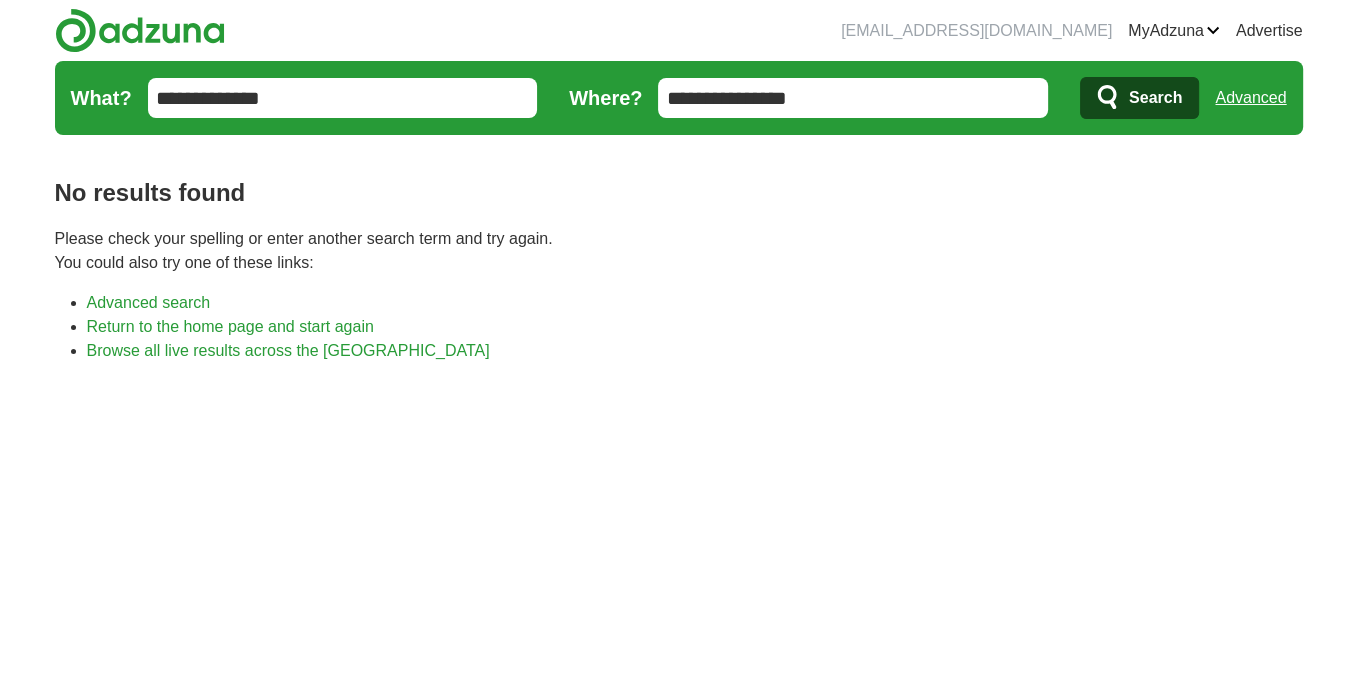 click 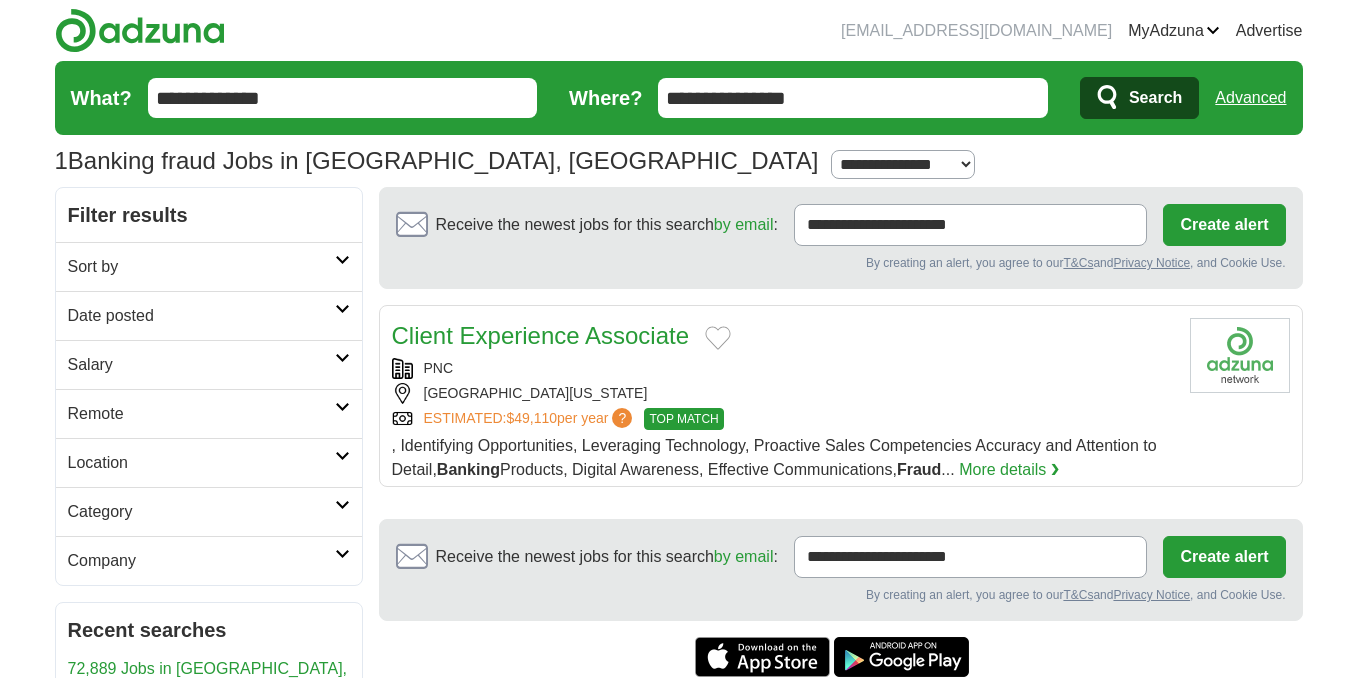 scroll, scrollTop: 0, scrollLeft: 0, axis: both 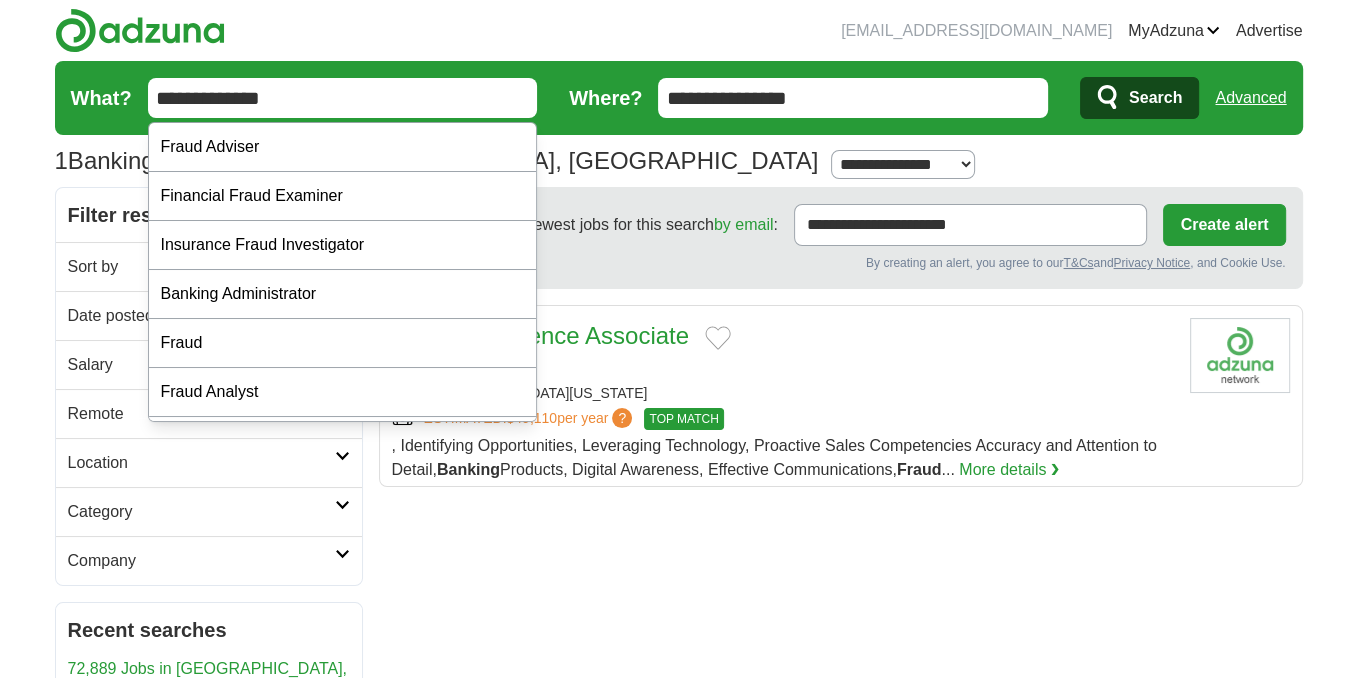 click on "**********" at bounding box center (343, 98) 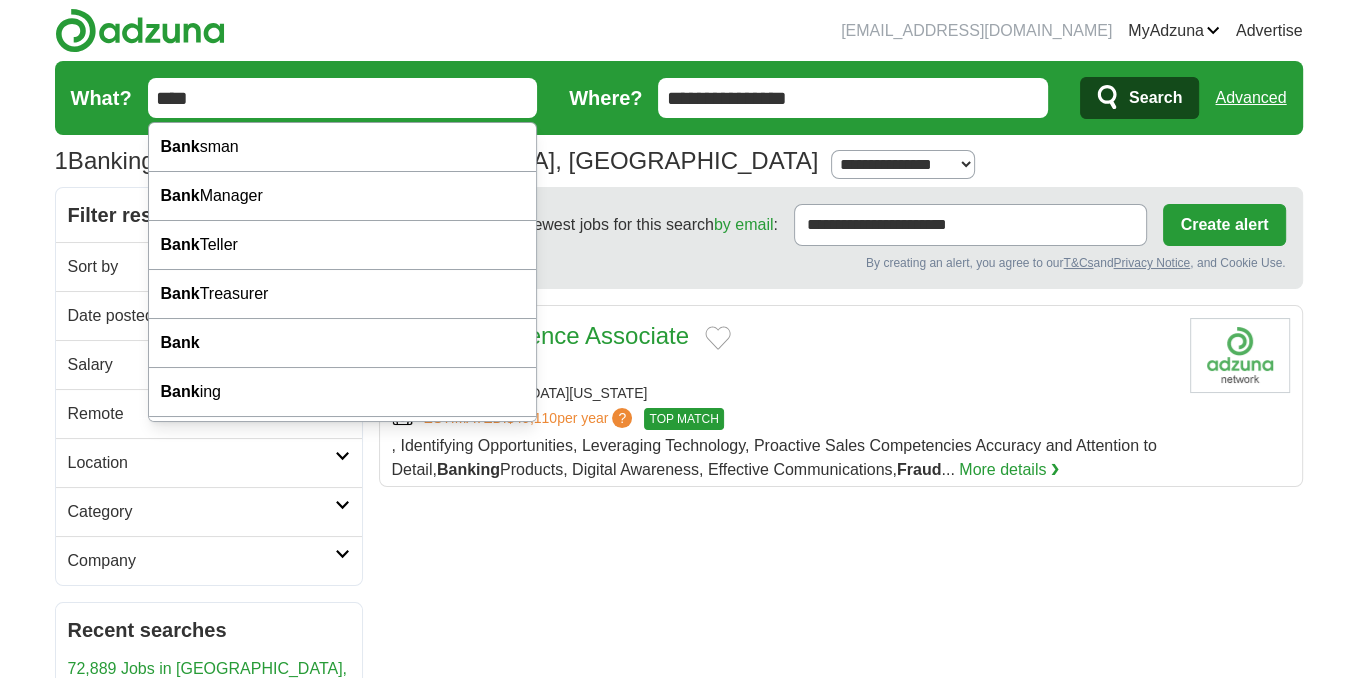 type on "****" 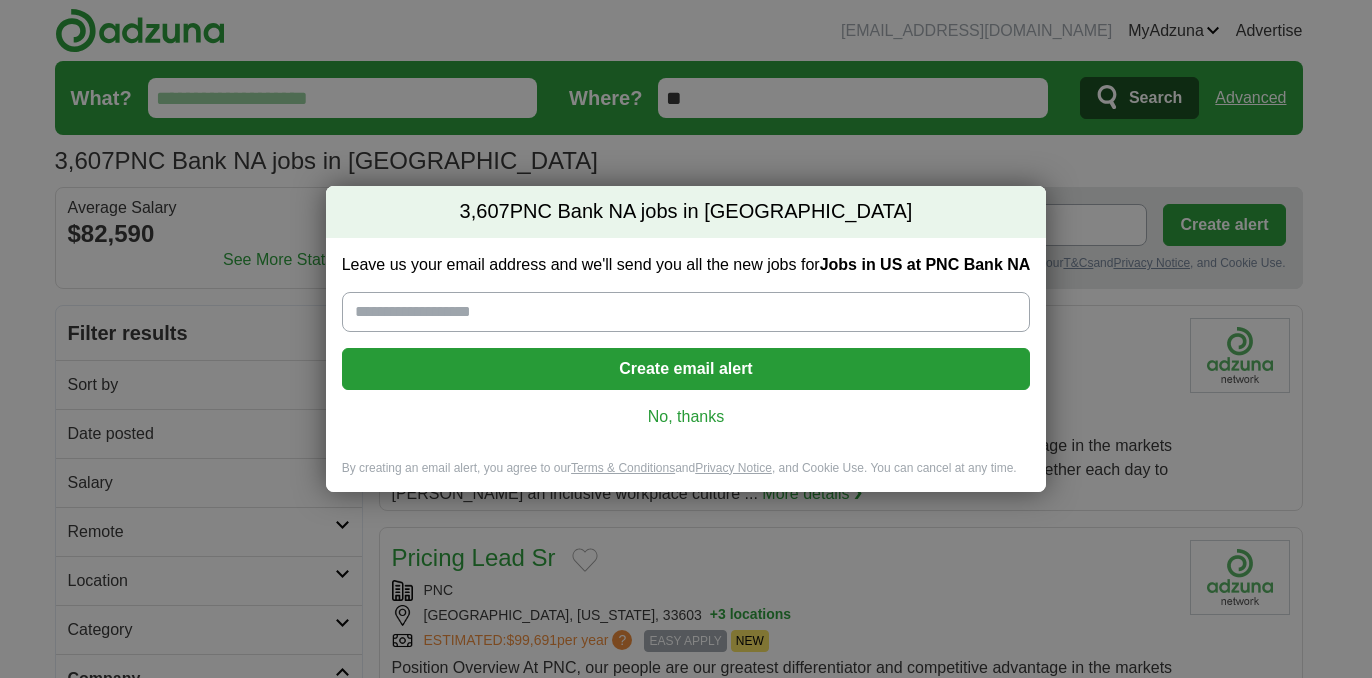 scroll, scrollTop: 0, scrollLeft: 0, axis: both 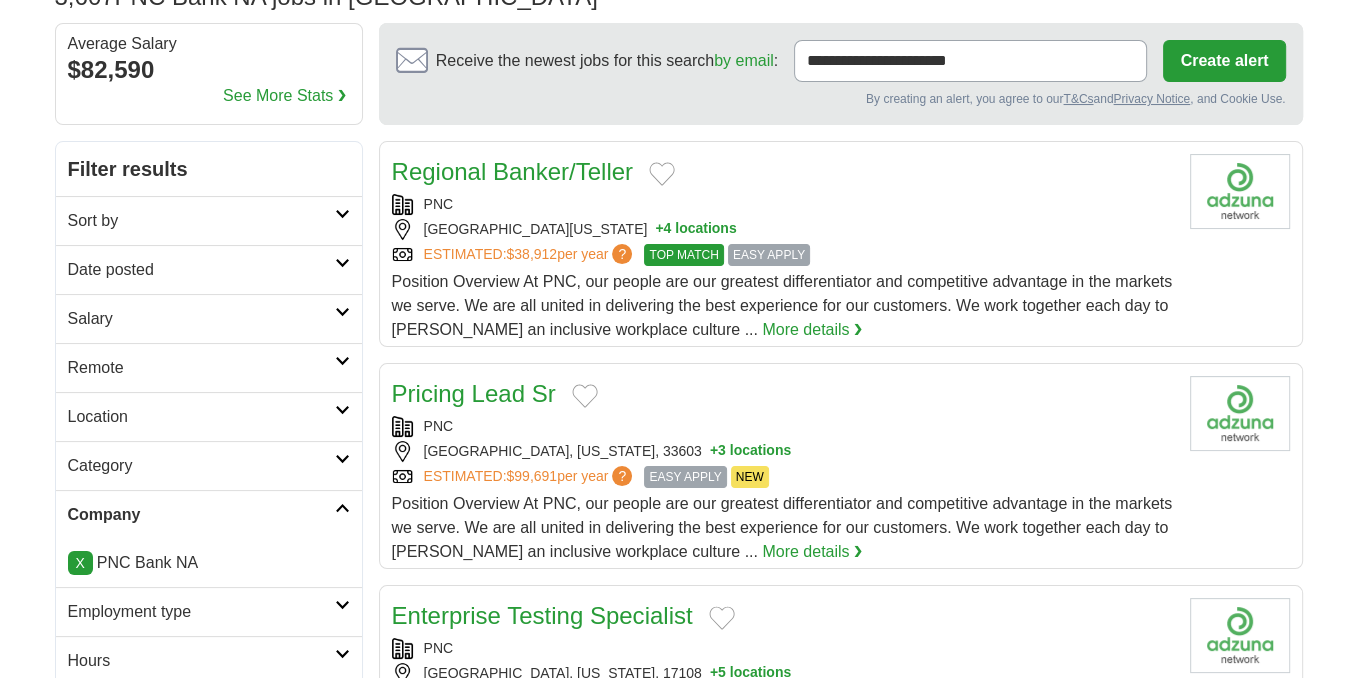 click on "Date posted" at bounding box center (201, 270) 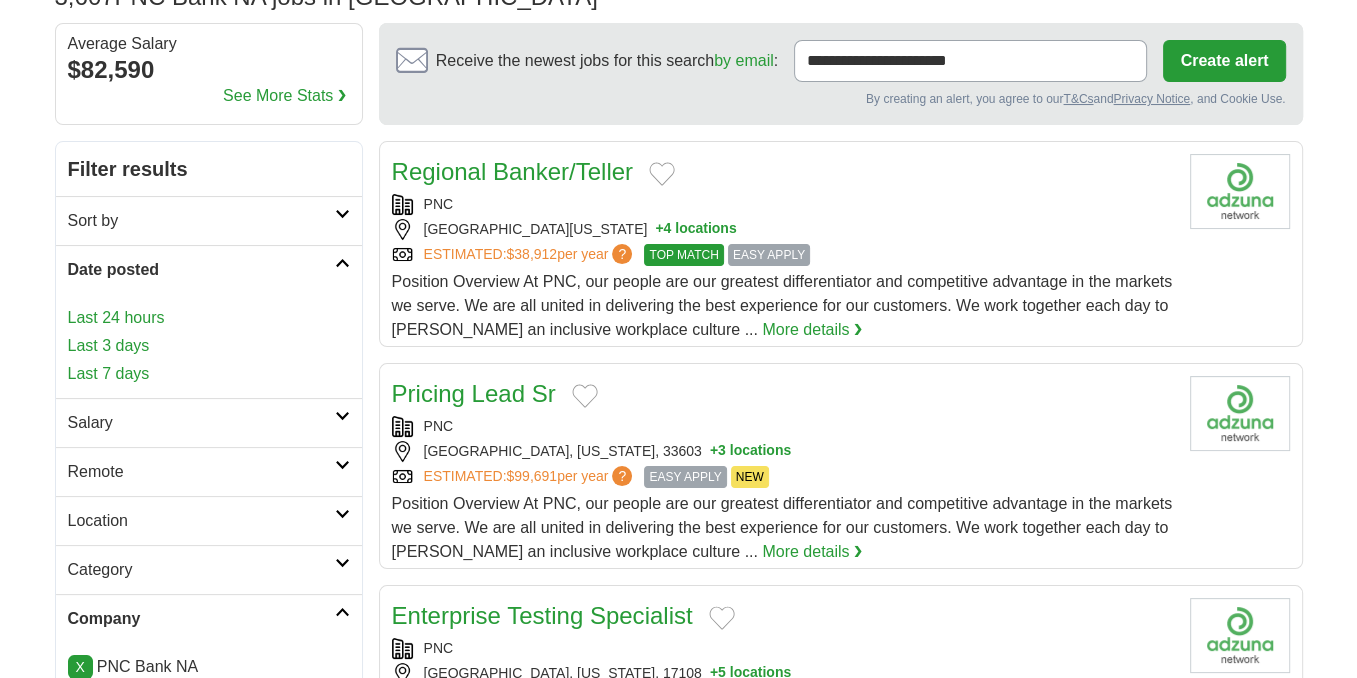 click on "Last 3 days" at bounding box center [209, 346] 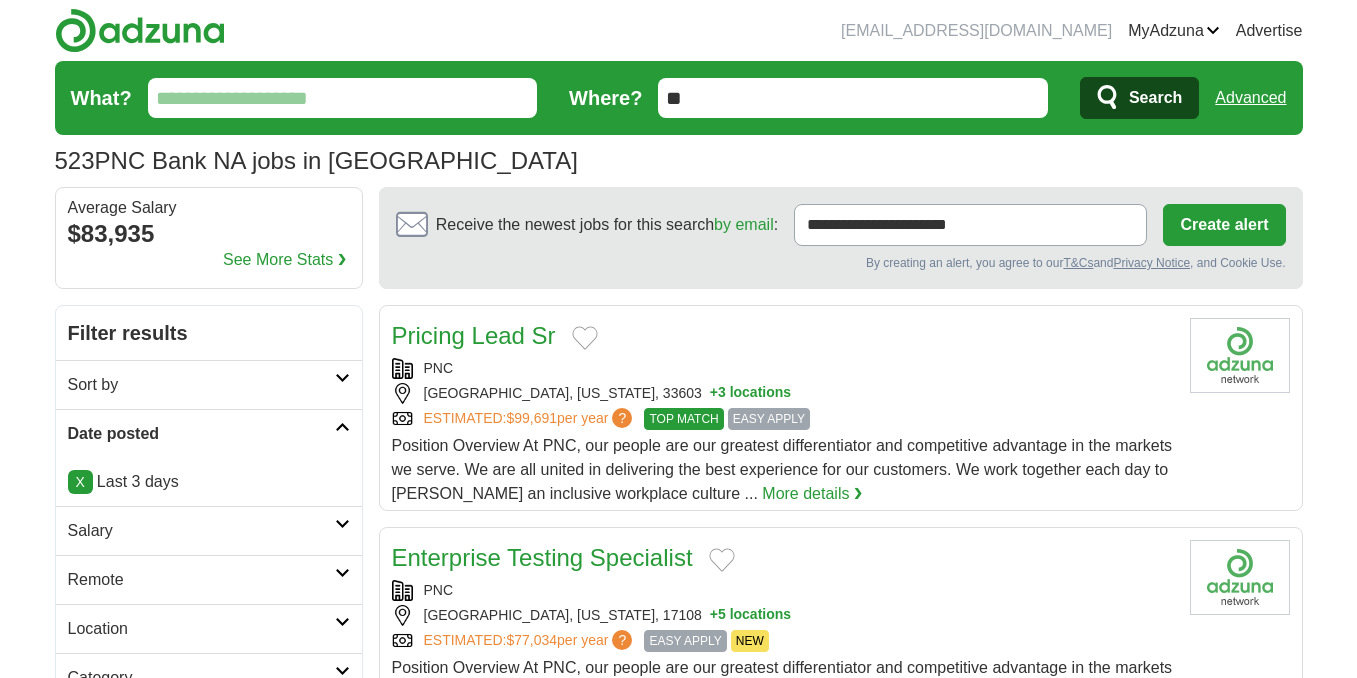 scroll, scrollTop: 0, scrollLeft: 0, axis: both 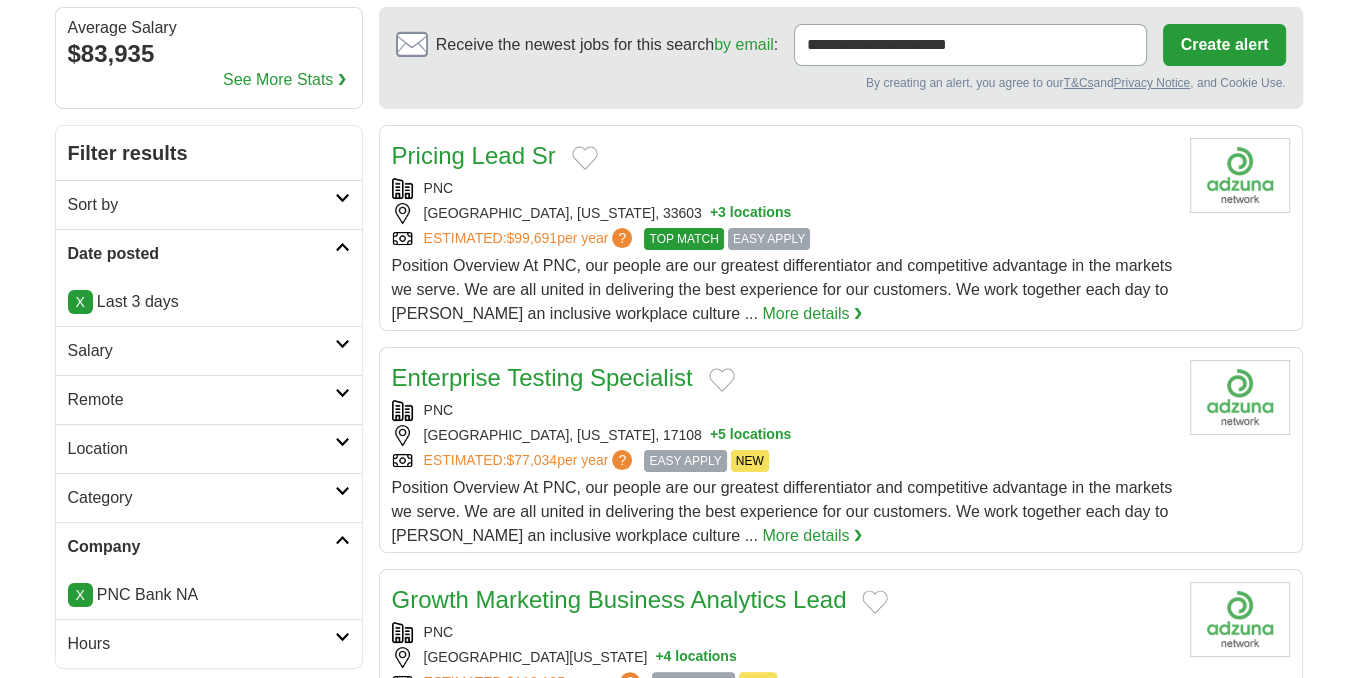 click on "Location" at bounding box center [201, 449] 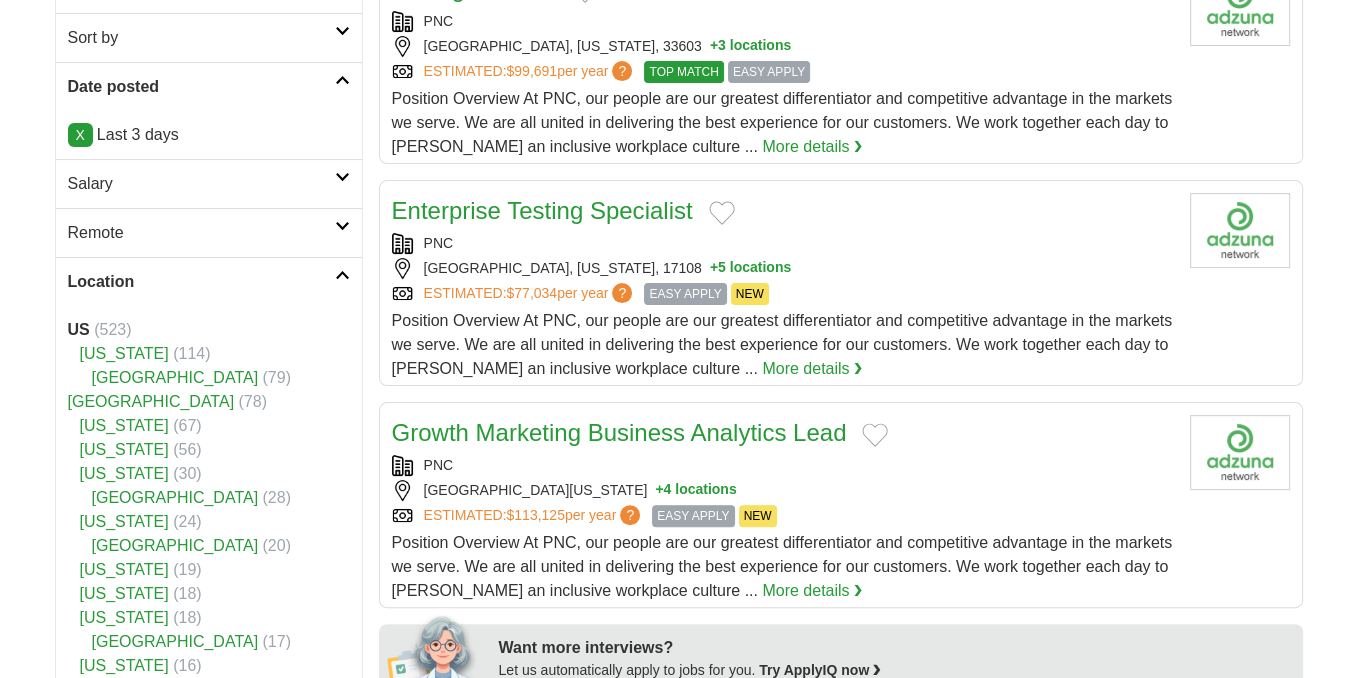 scroll, scrollTop: 344, scrollLeft: 0, axis: vertical 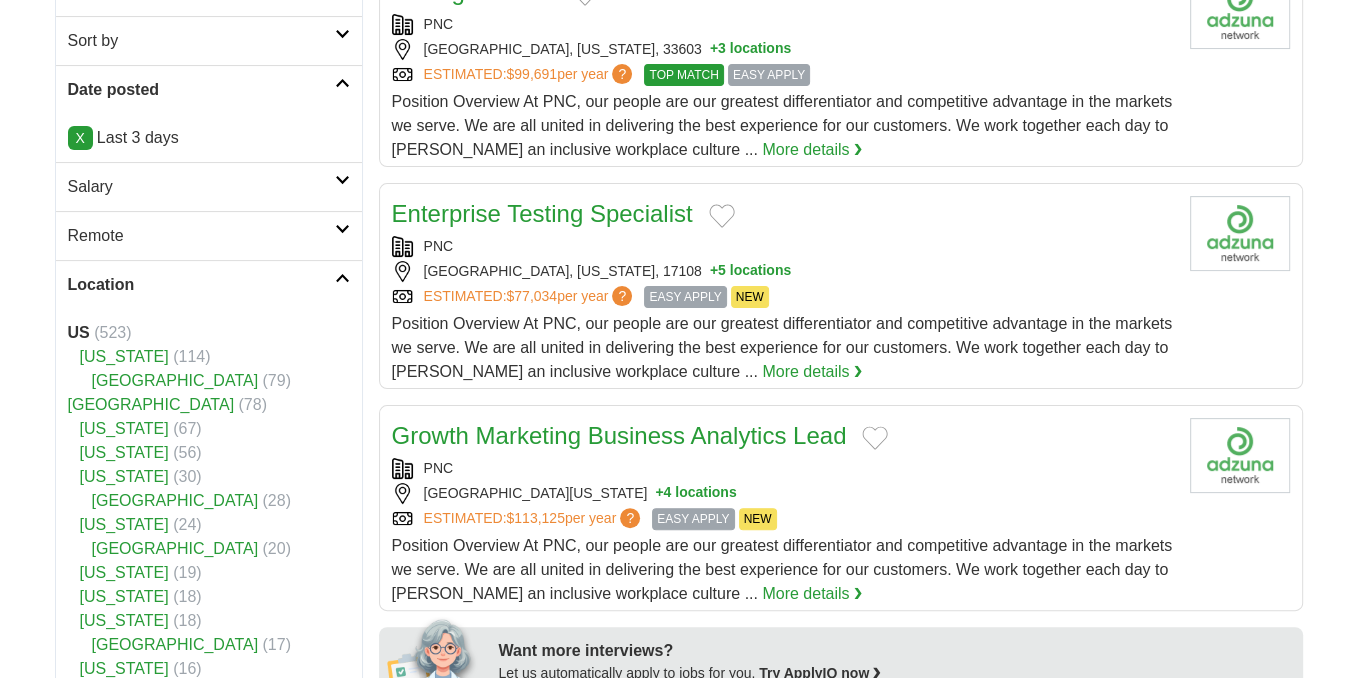 click on "Date posted" at bounding box center (209, 89) 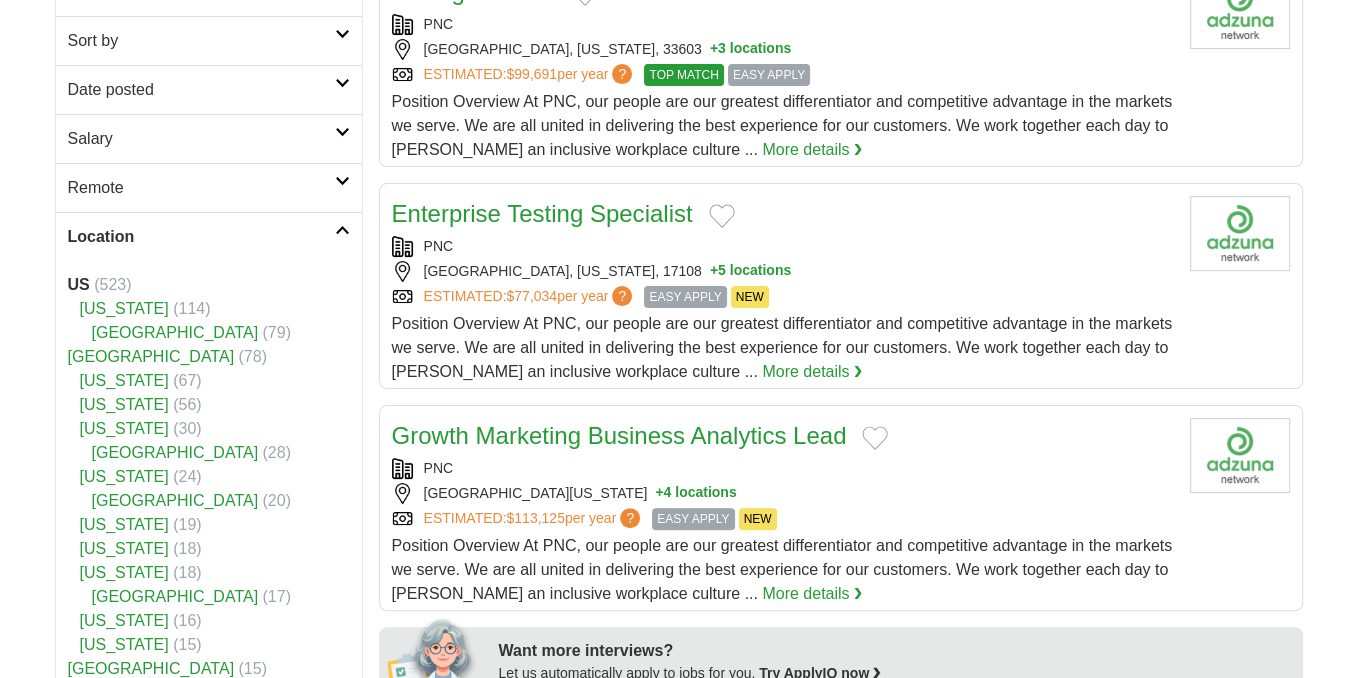 click on "Date posted" at bounding box center (209, 89) 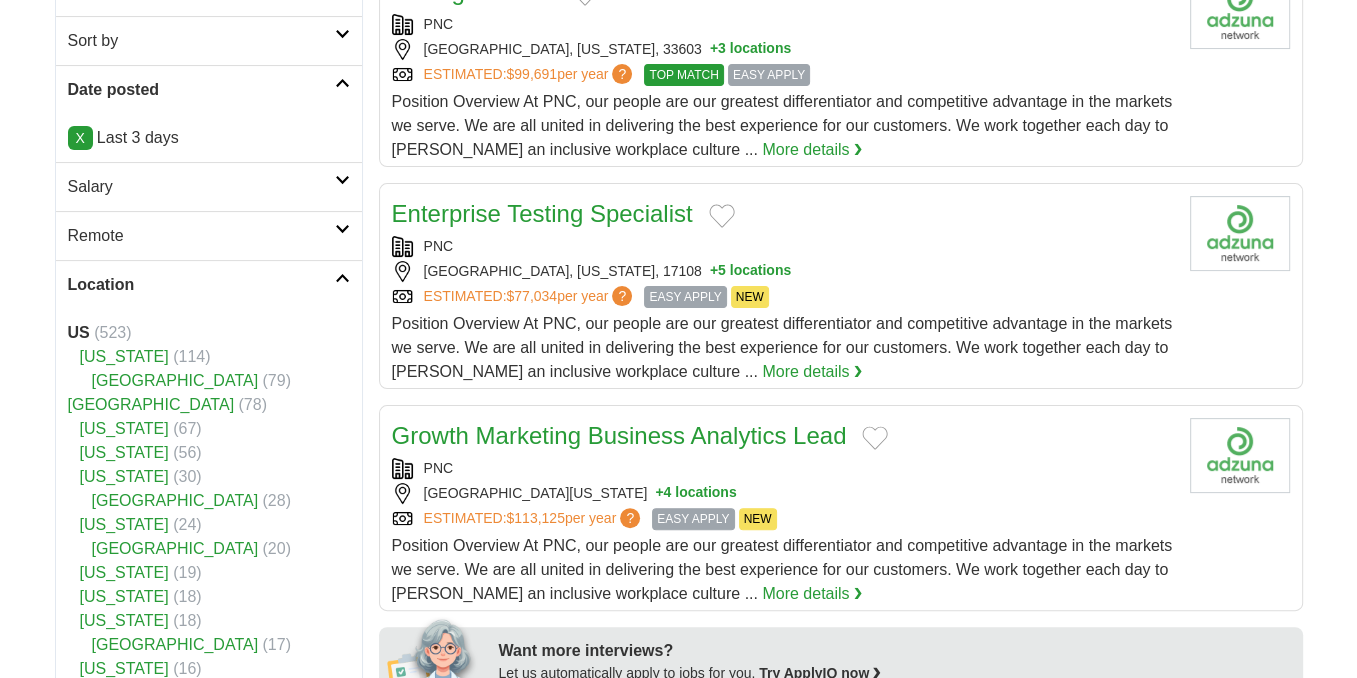 click on "X" at bounding box center (80, 138) 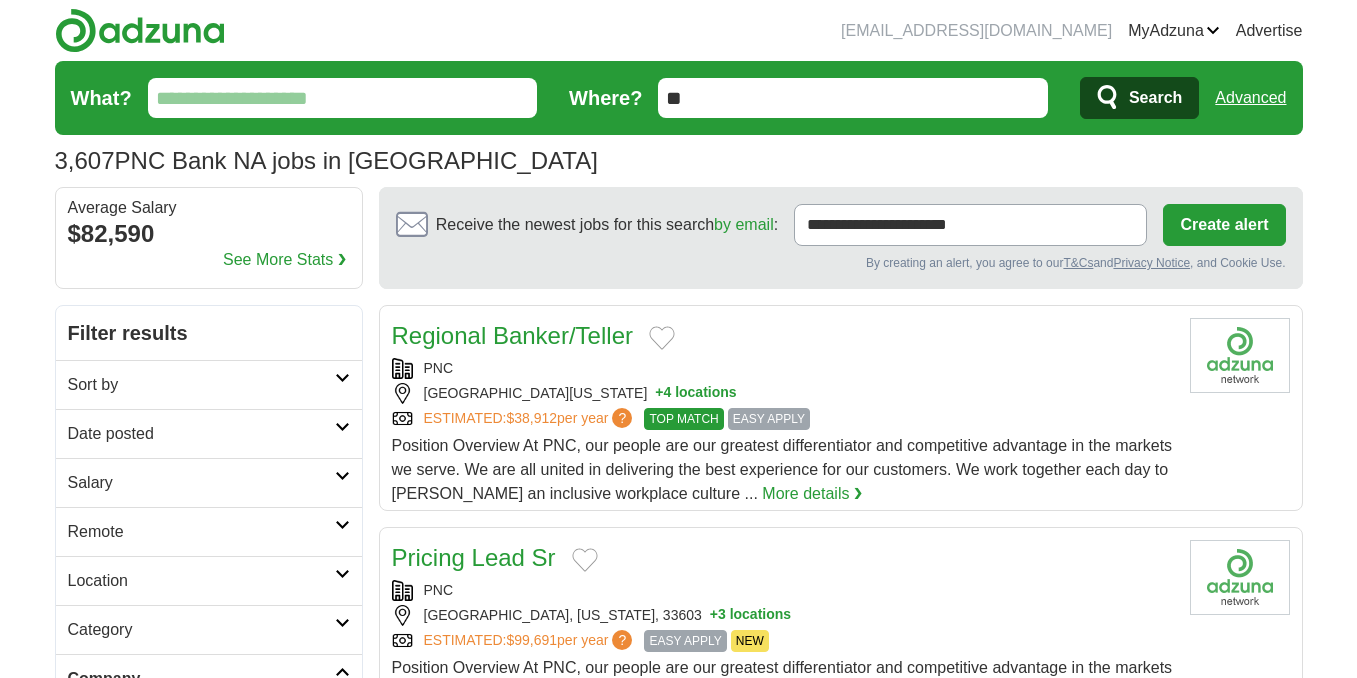 scroll, scrollTop: 0, scrollLeft: 0, axis: both 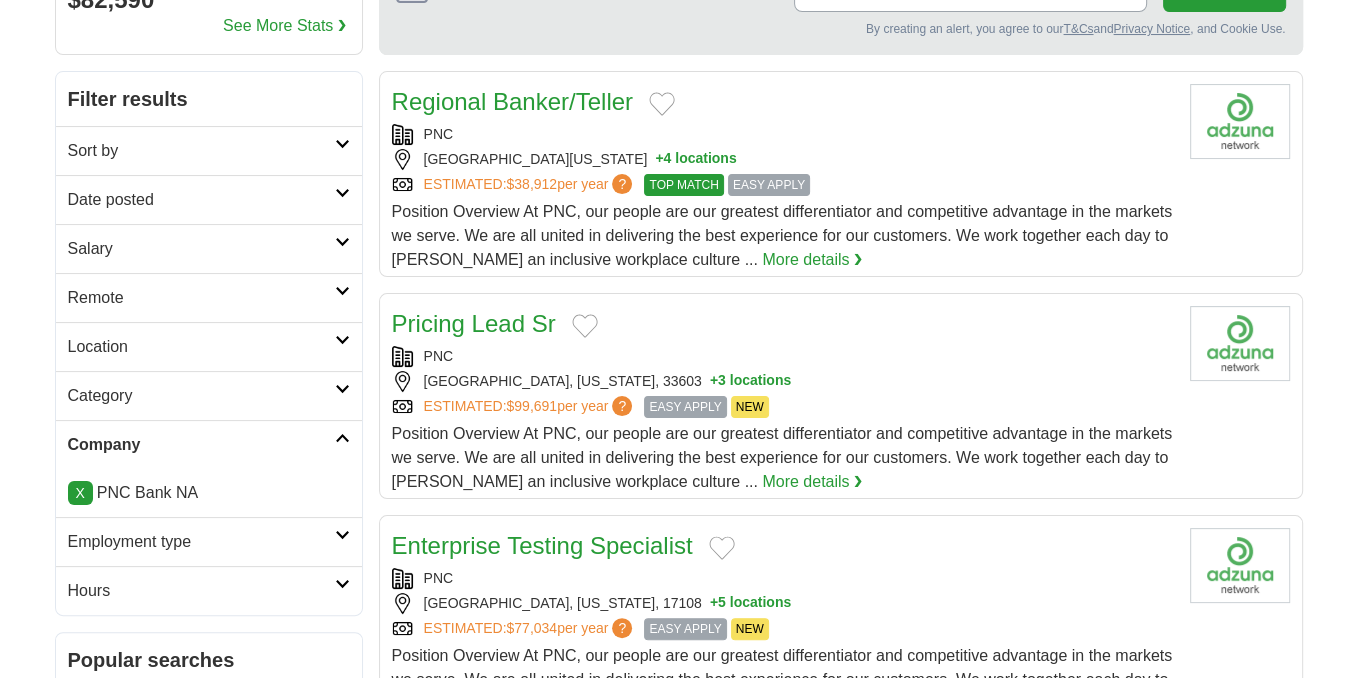 click on "Date posted" at bounding box center (209, 199) 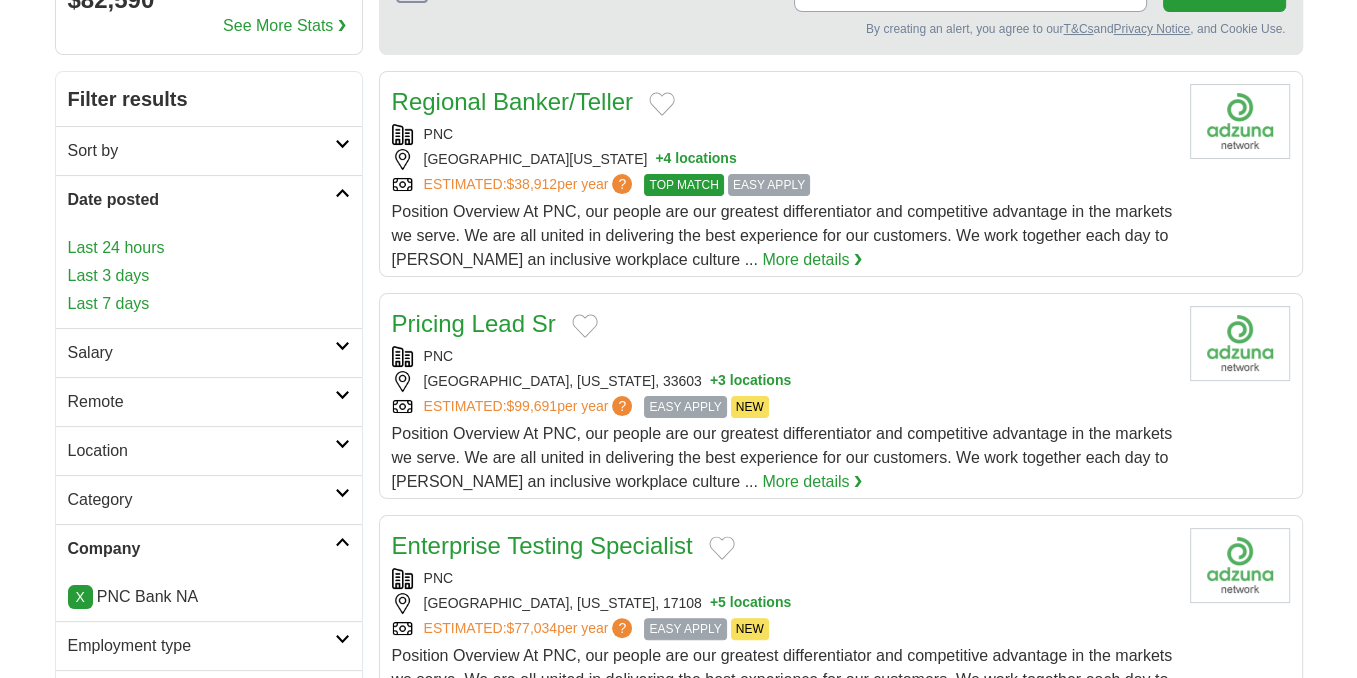 click on "Last 7 days" at bounding box center (209, 304) 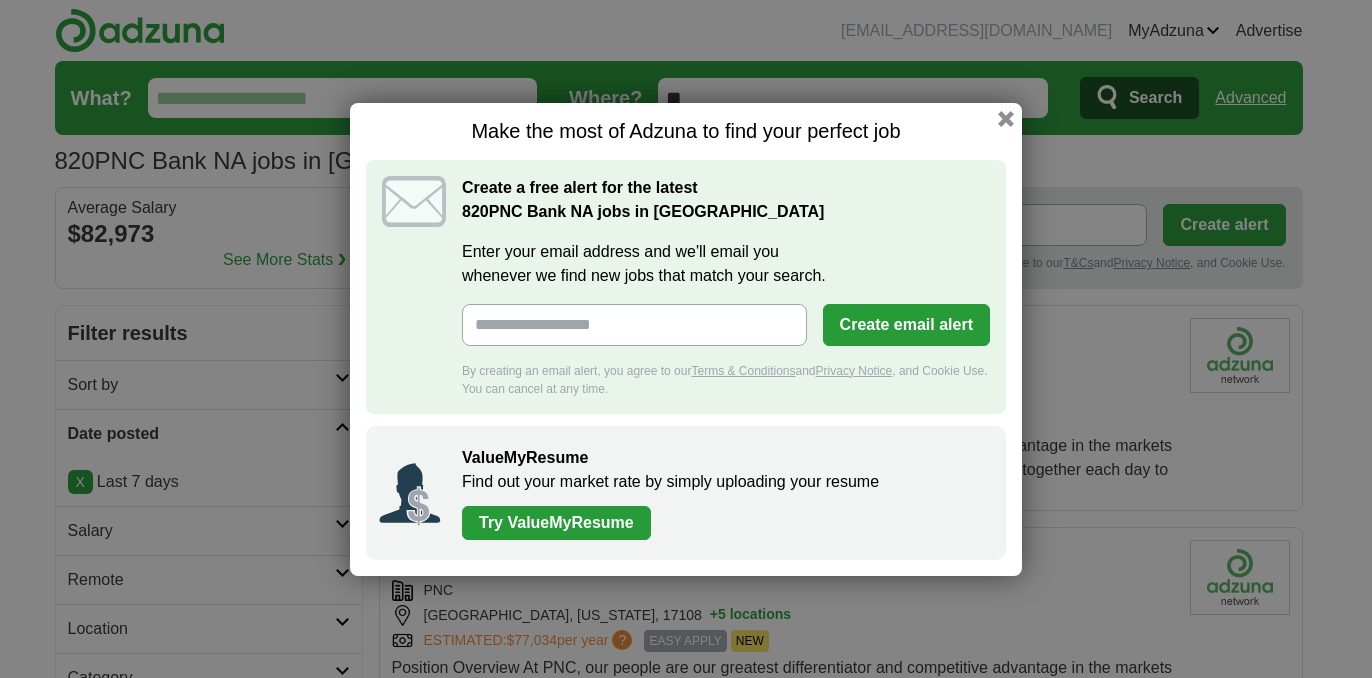 scroll, scrollTop: 0, scrollLeft: 0, axis: both 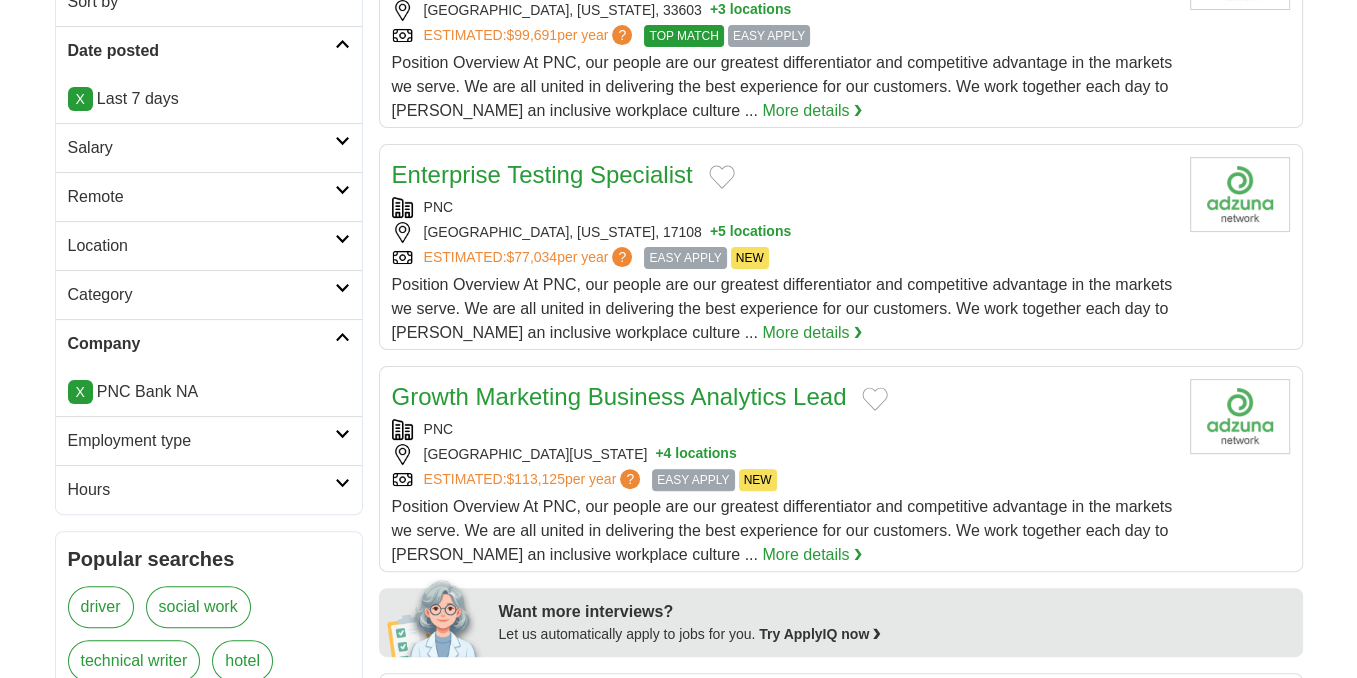 click on "Location" at bounding box center (201, 246) 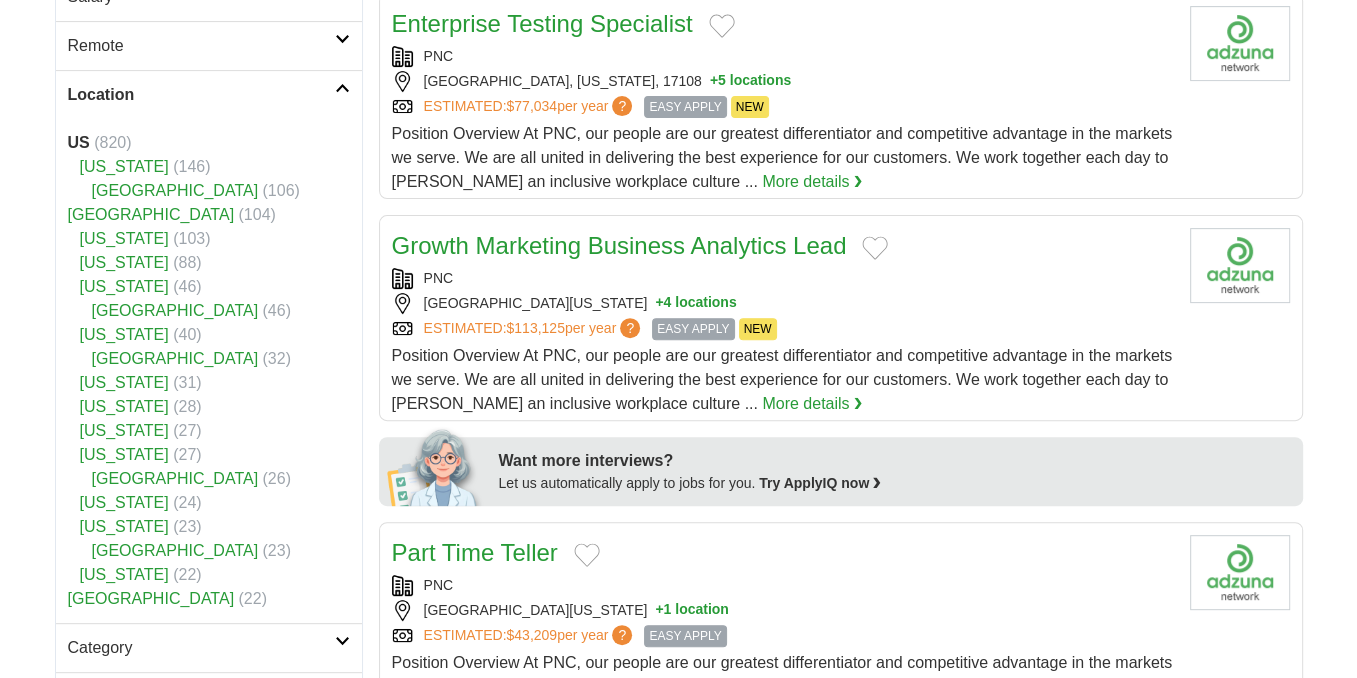 scroll, scrollTop: 532, scrollLeft: 0, axis: vertical 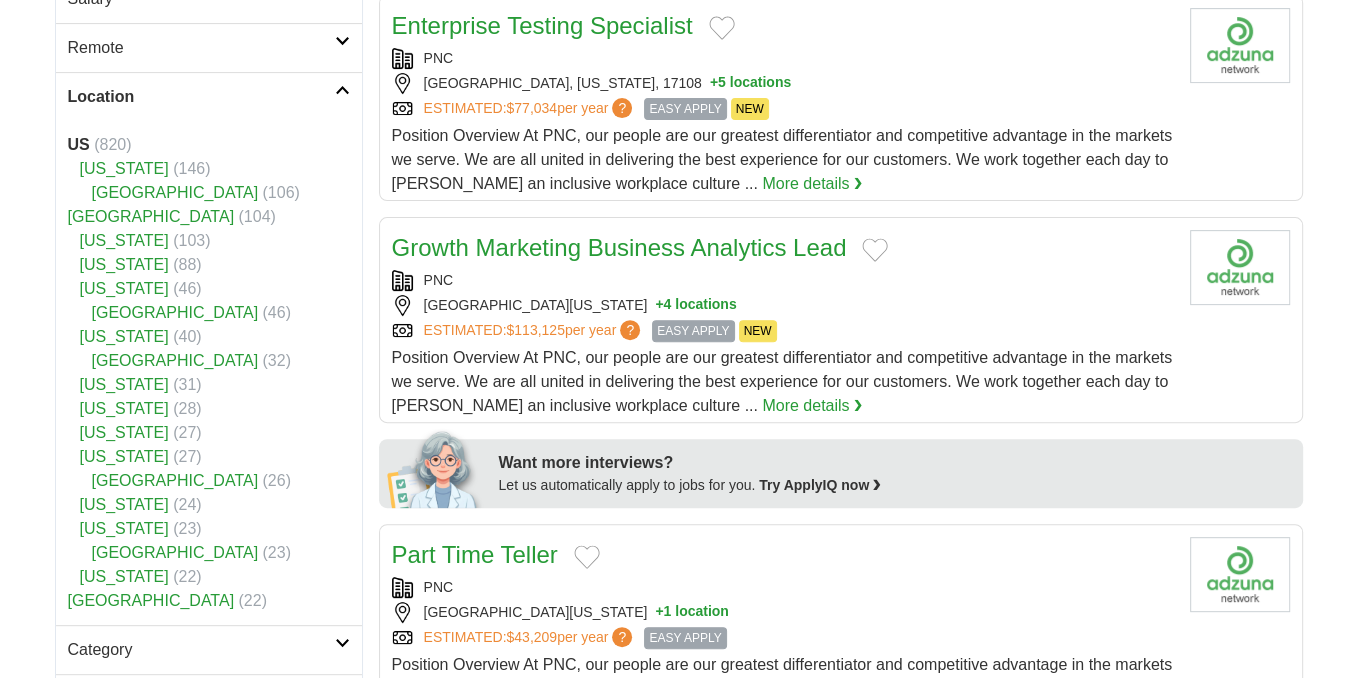 click on "Location" at bounding box center [201, 97] 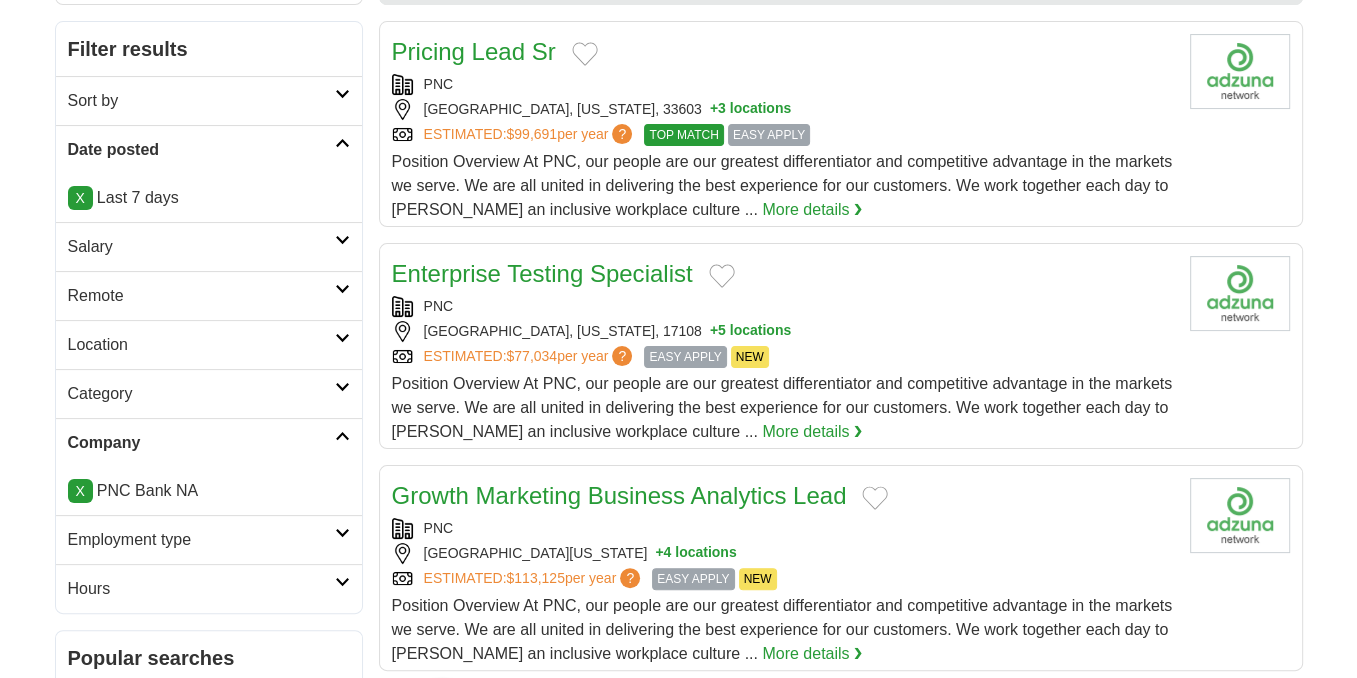 scroll, scrollTop: 279, scrollLeft: 0, axis: vertical 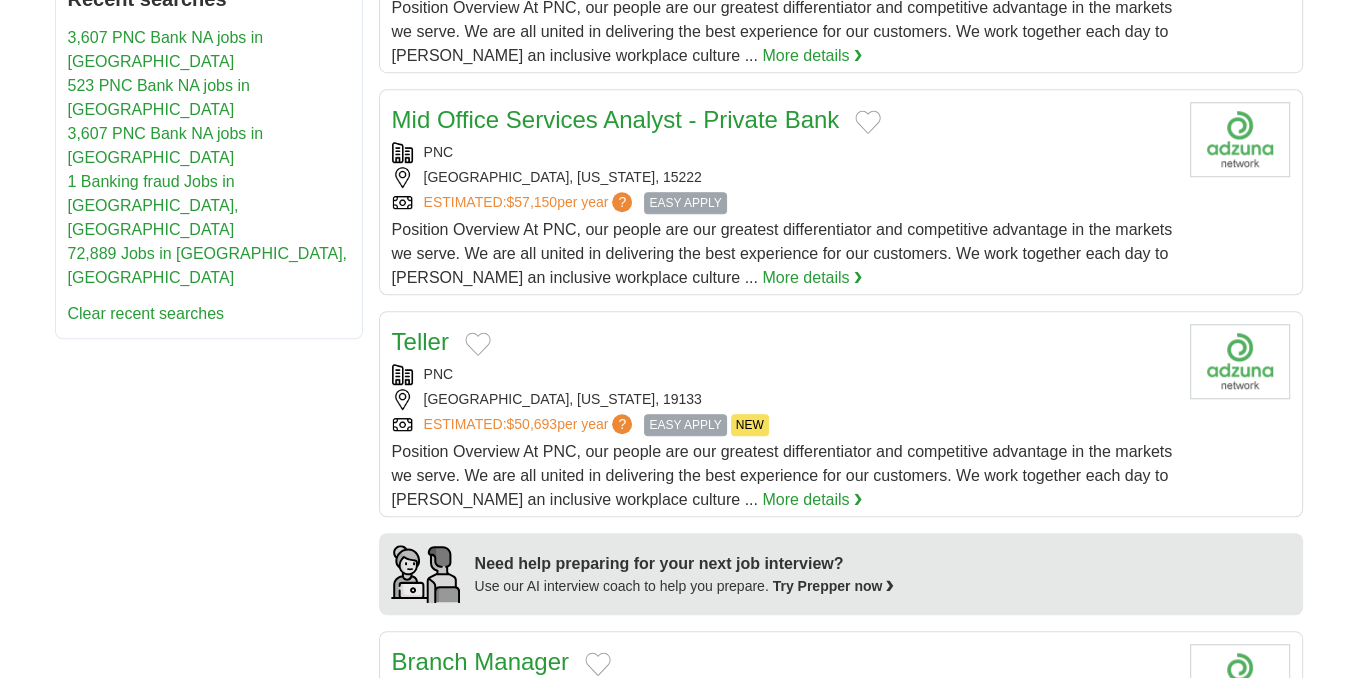 click on "**********" at bounding box center [679, 1161] 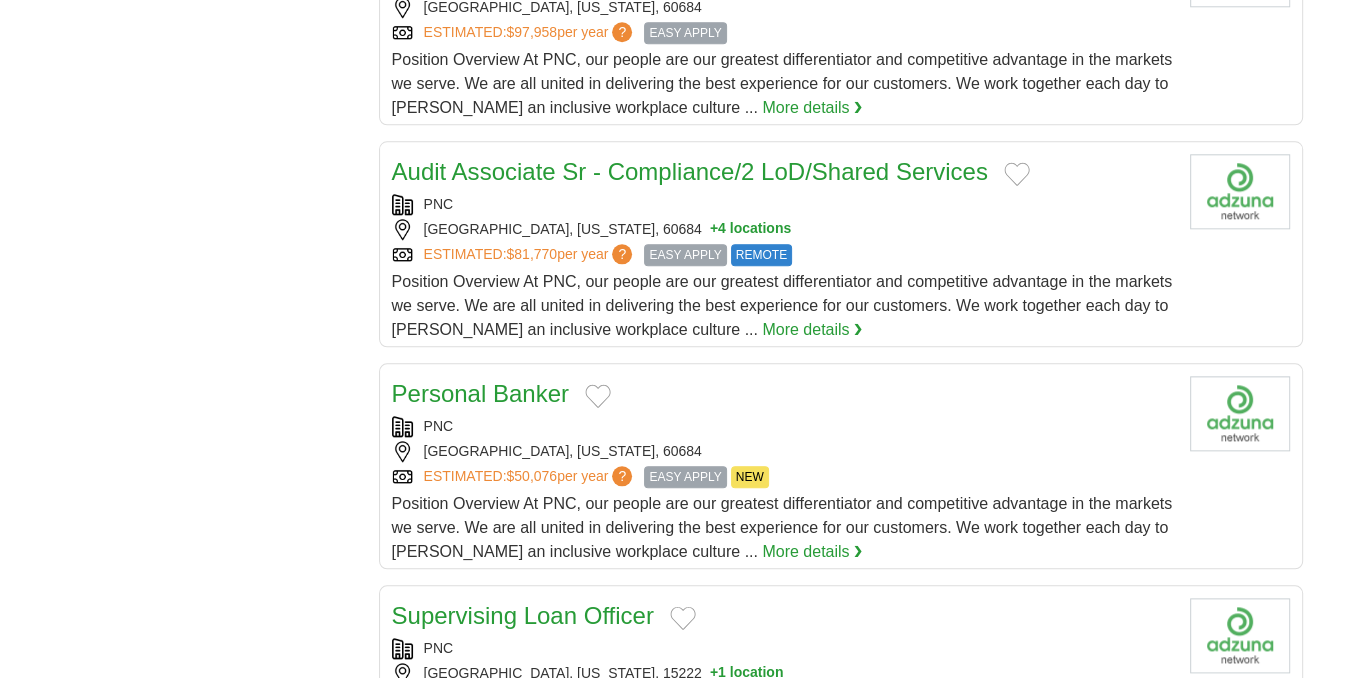 scroll, scrollTop: 1908, scrollLeft: 0, axis: vertical 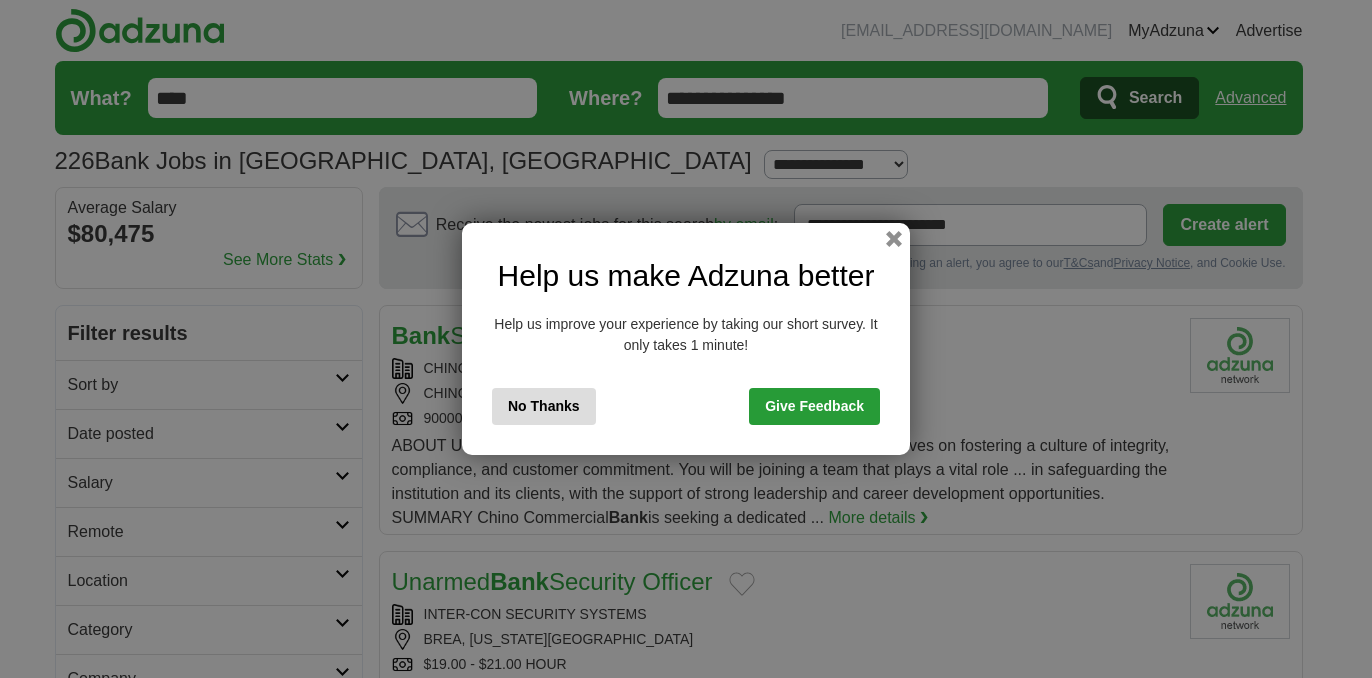 click on "No Thanks" at bounding box center [544, 406] 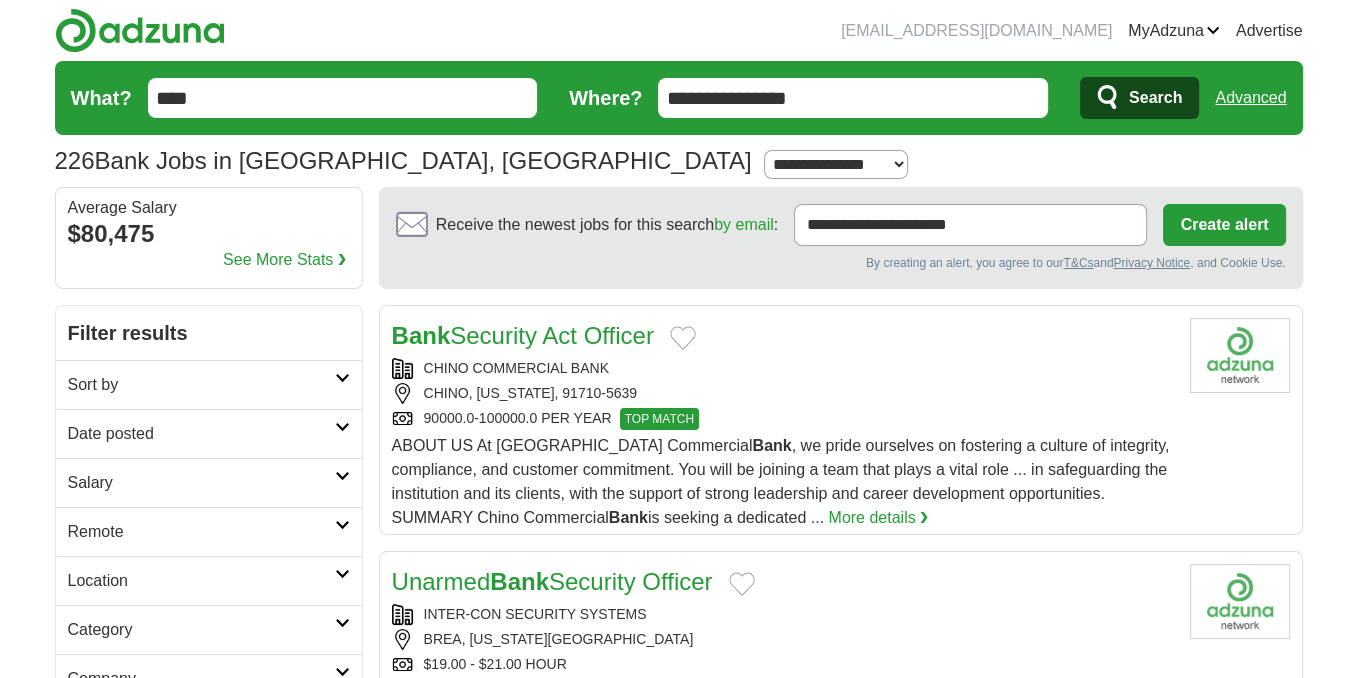 scroll, scrollTop: 132, scrollLeft: 0, axis: vertical 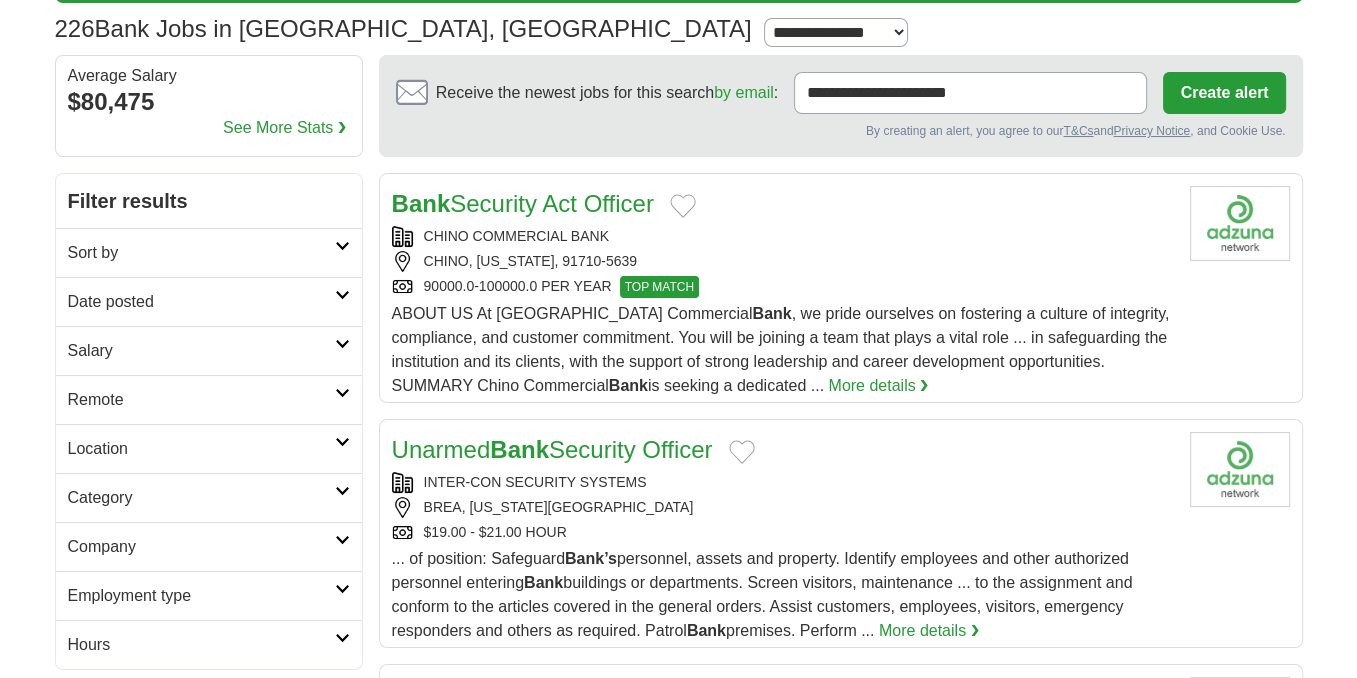 click on "ABOUT US At Chino Commercial  Bank , we pride ourselves on fostering a culture of integrity, compliance, and customer commitment. You will be joining a team that plays a vital role ...  in safeguarding the institution and its clients, with the support of strong leadership and career development opportunities. SUMMARY Chino Commercial  Bank  is seeking a dedicated ..." at bounding box center (781, 349) 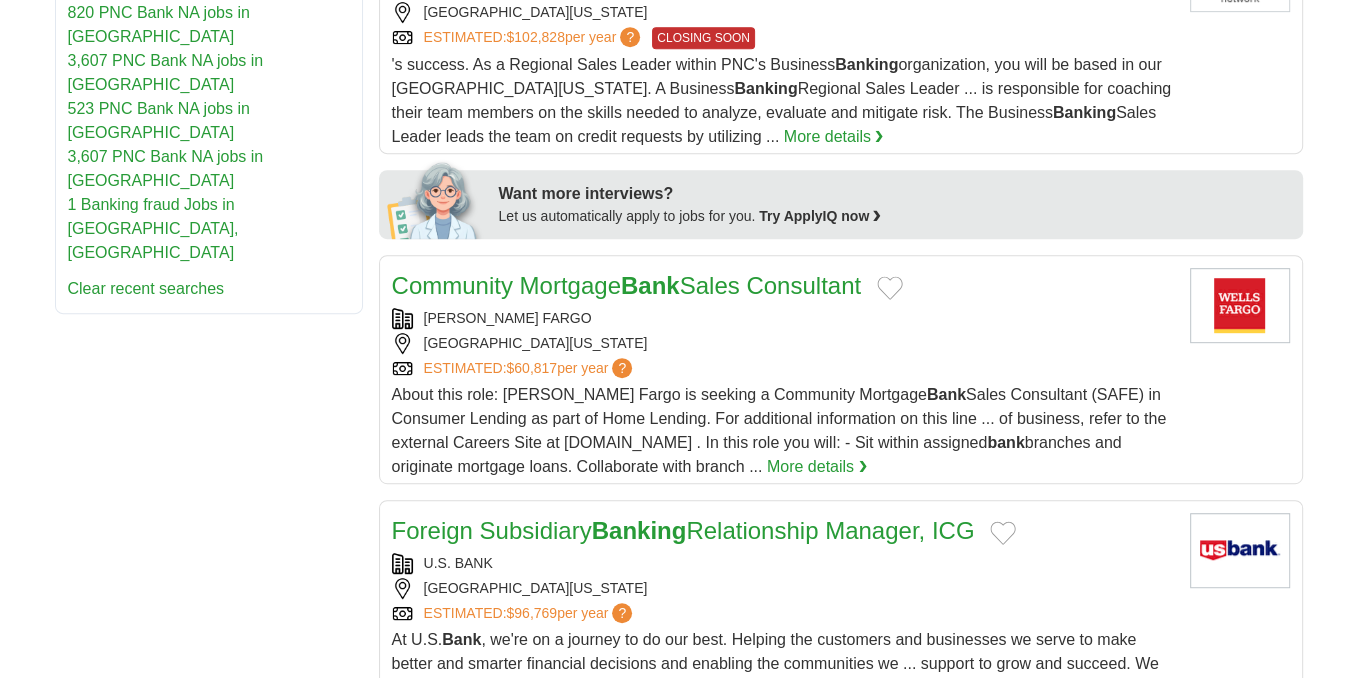scroll, scrollTop: 878, scrollLeft: 0, axis: vertical 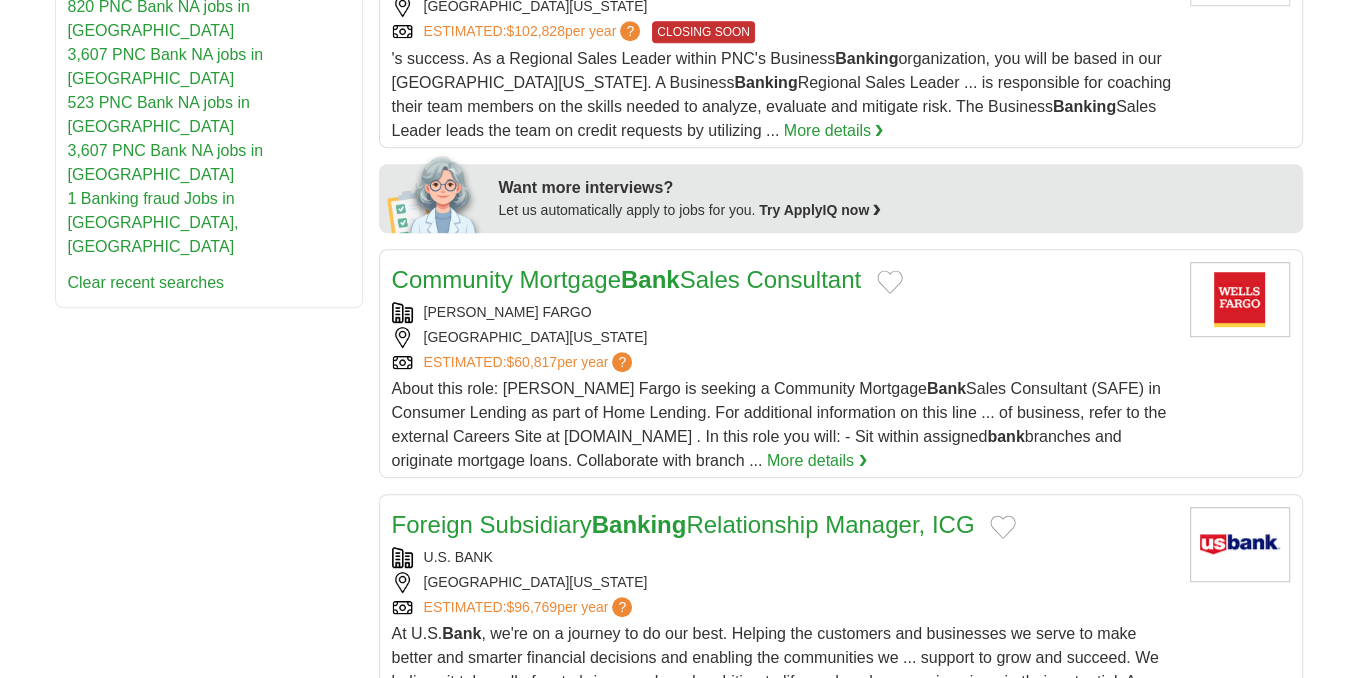 click at bounding box center [890, 282] 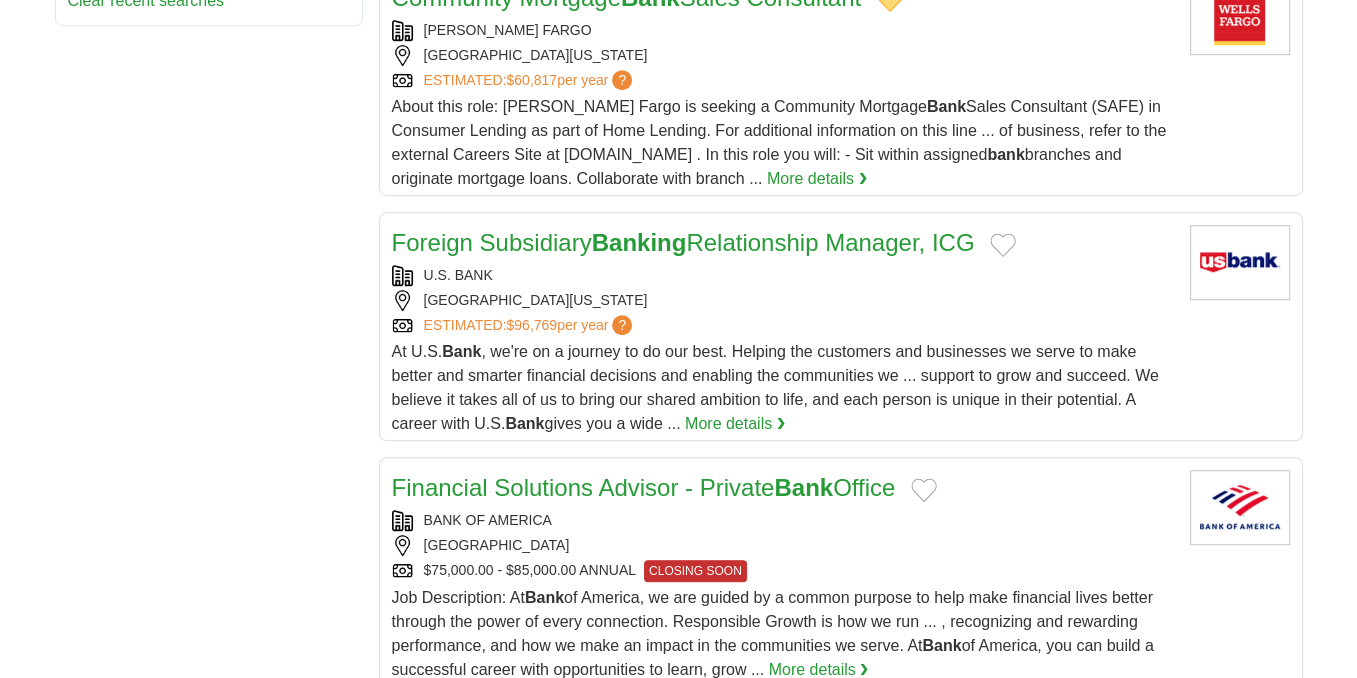 scroll, scrollTop: 1212, scrollLeft: 0, axis: vertical 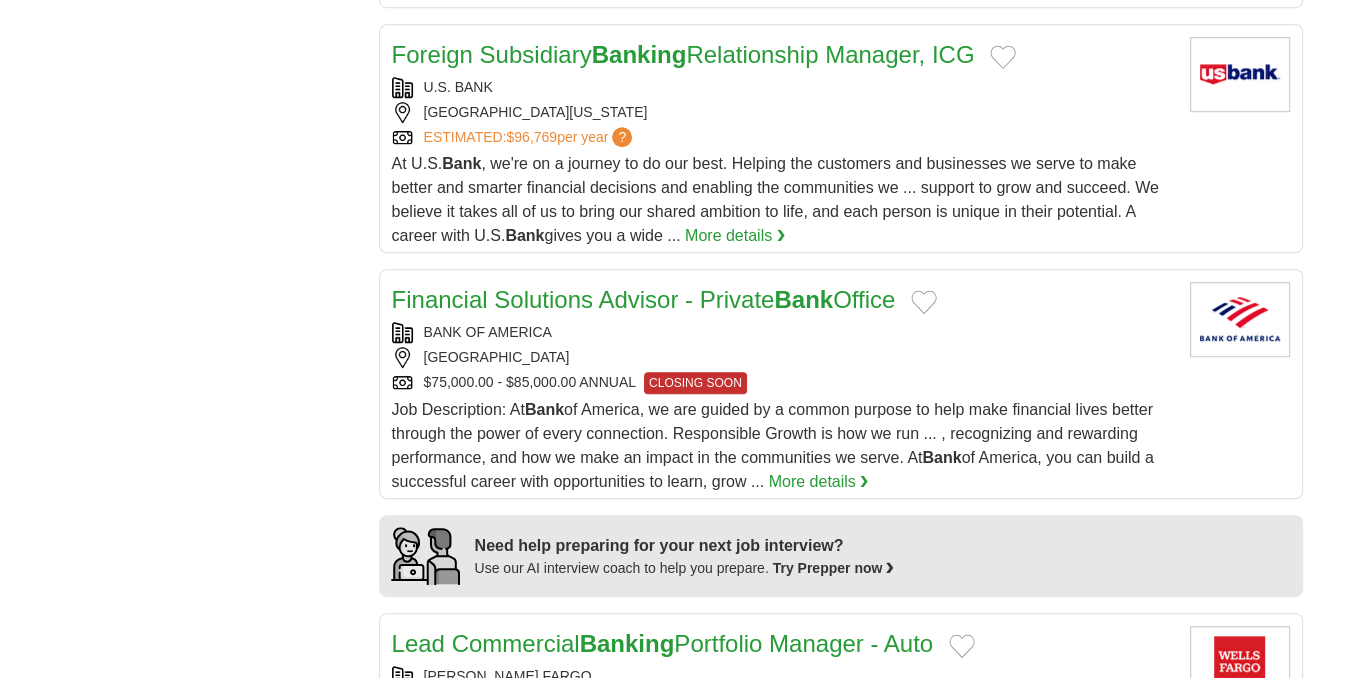click at bounding box center (1003, 57) 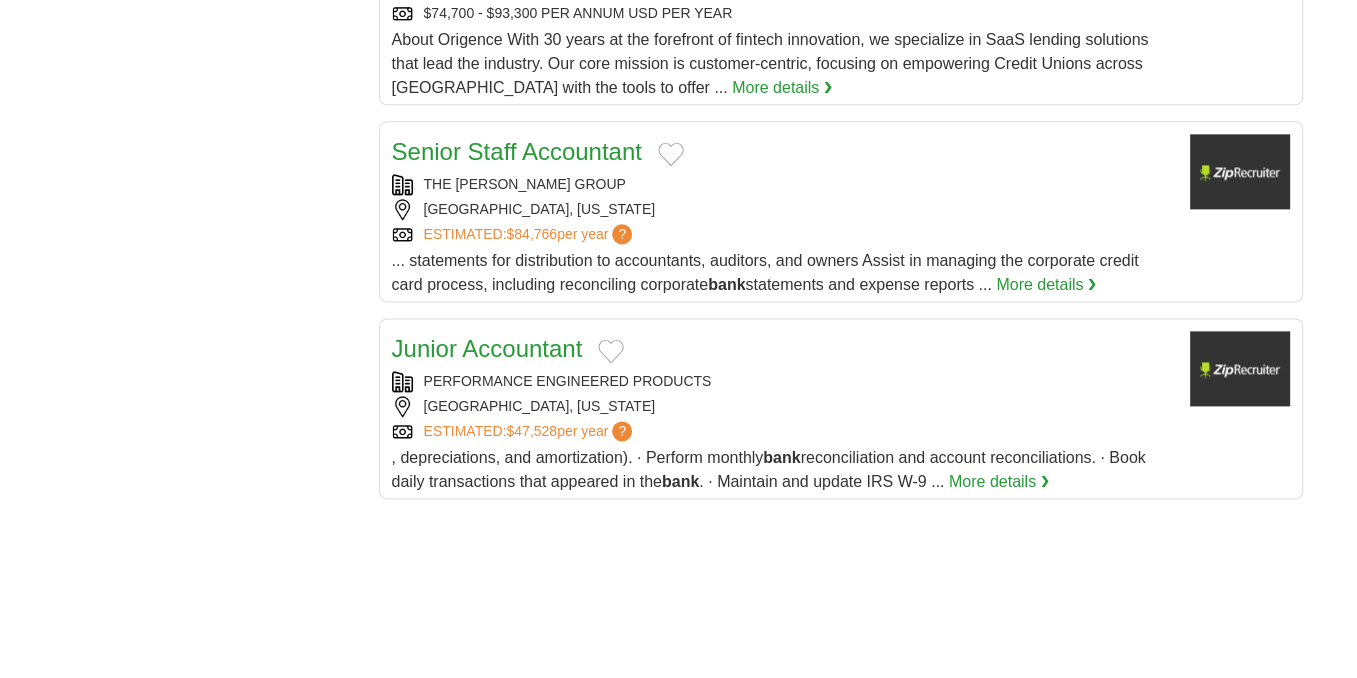 scroll, scrollTop: 2320, scrollLeft: 0, axis: vertical 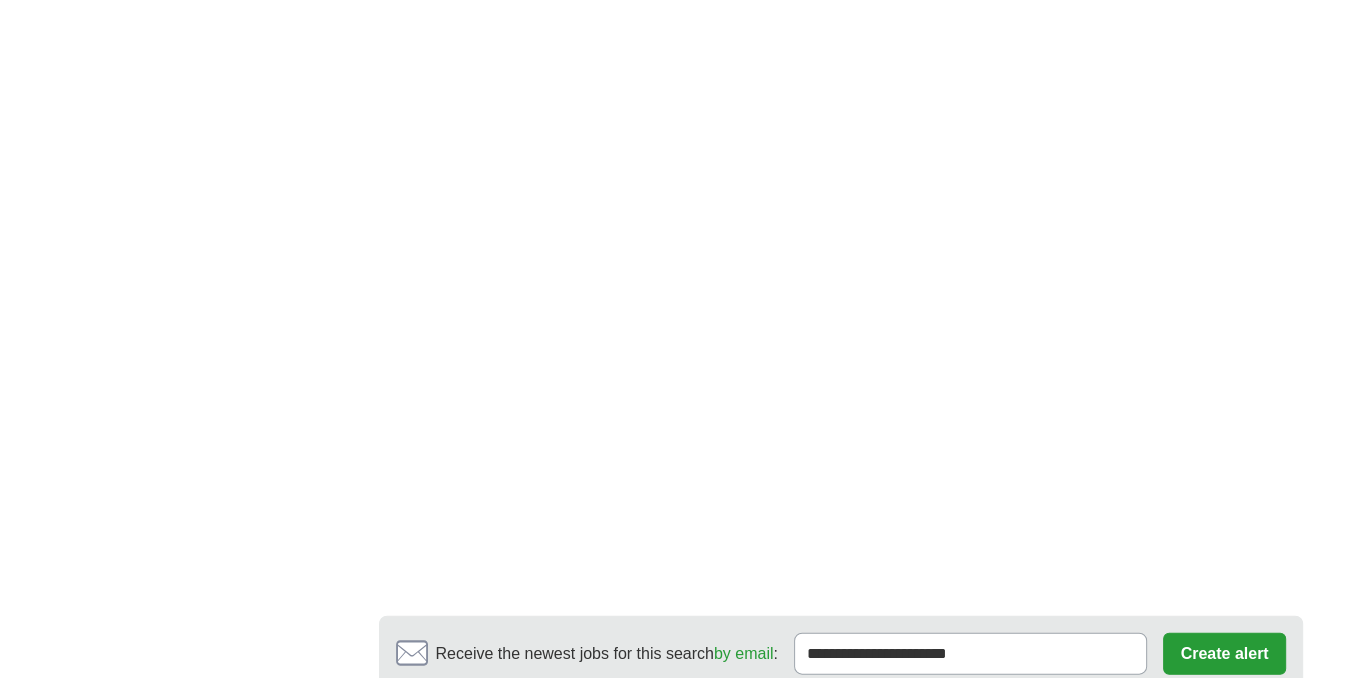 click on "**********" at bounding box center (679, -1232) 